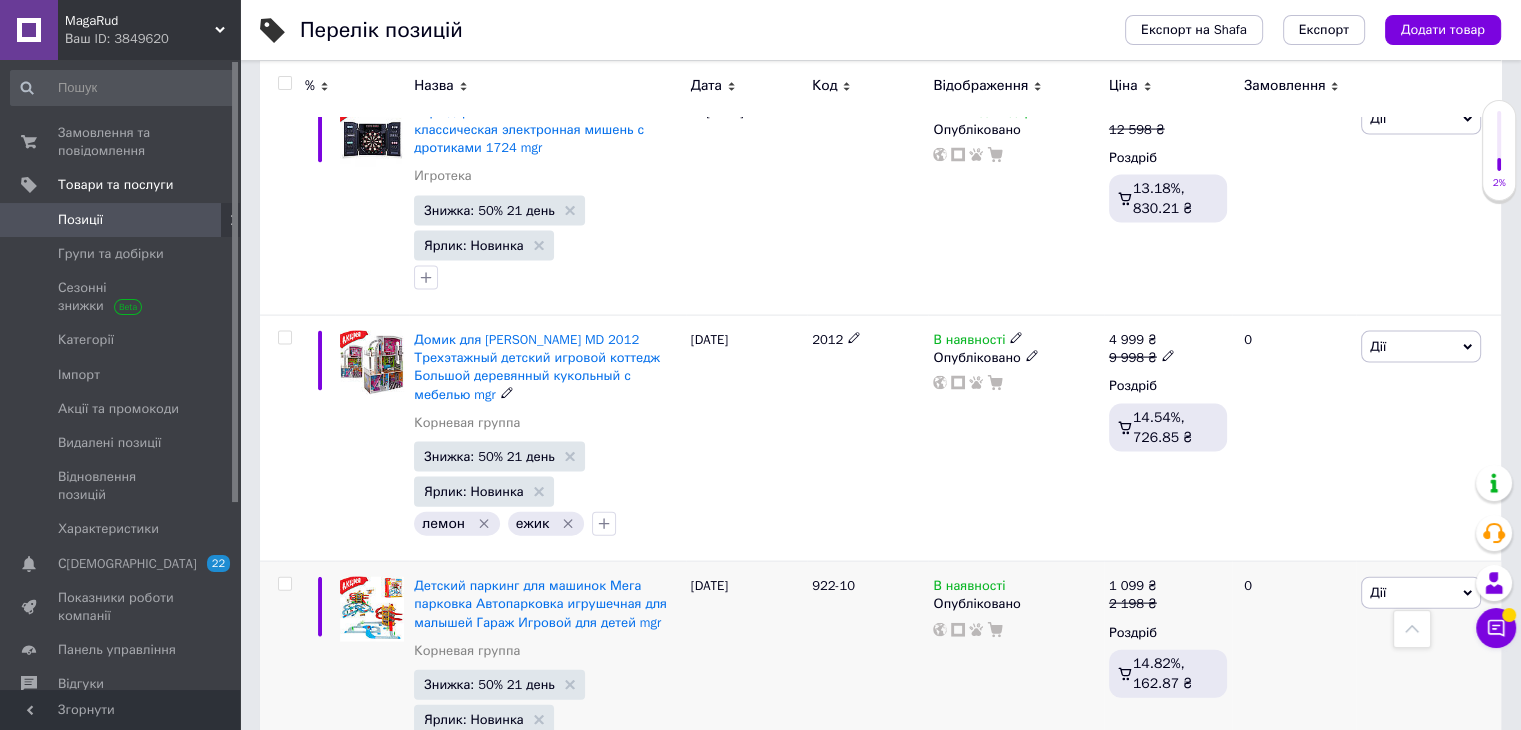 scroll, scrollTop: 18870, scrollLeft: 0, axis: vertical 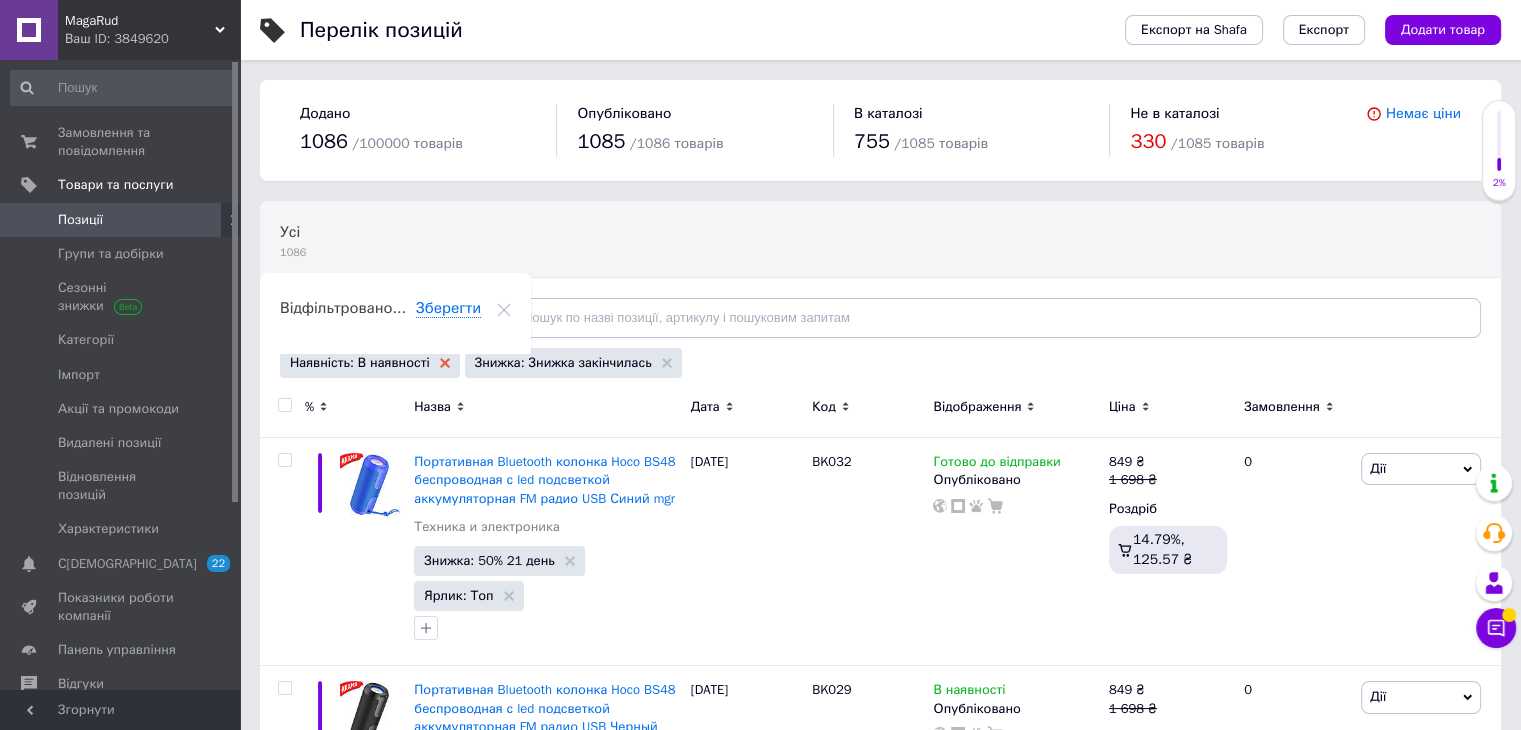 click 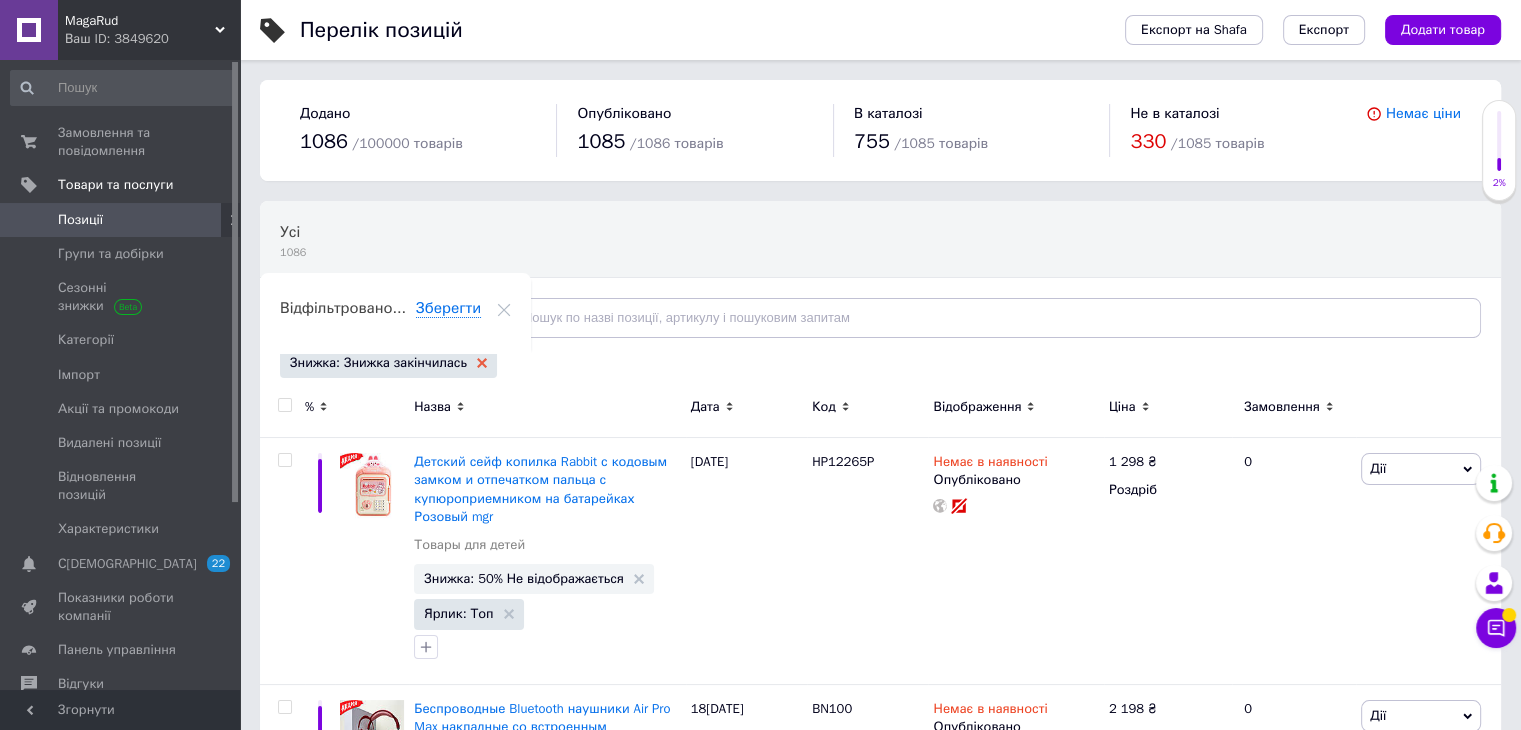 click 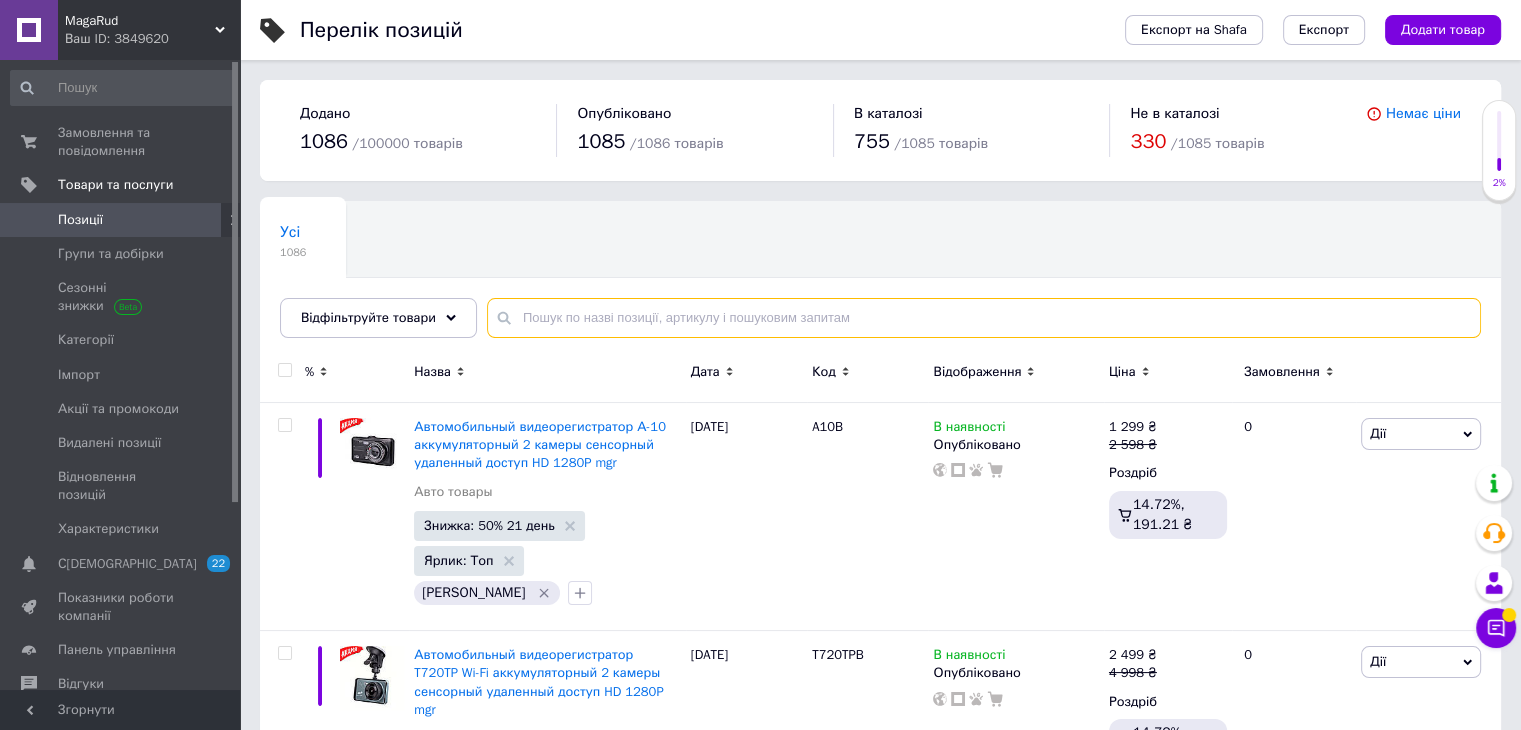 click at bounding box center [984, 318] 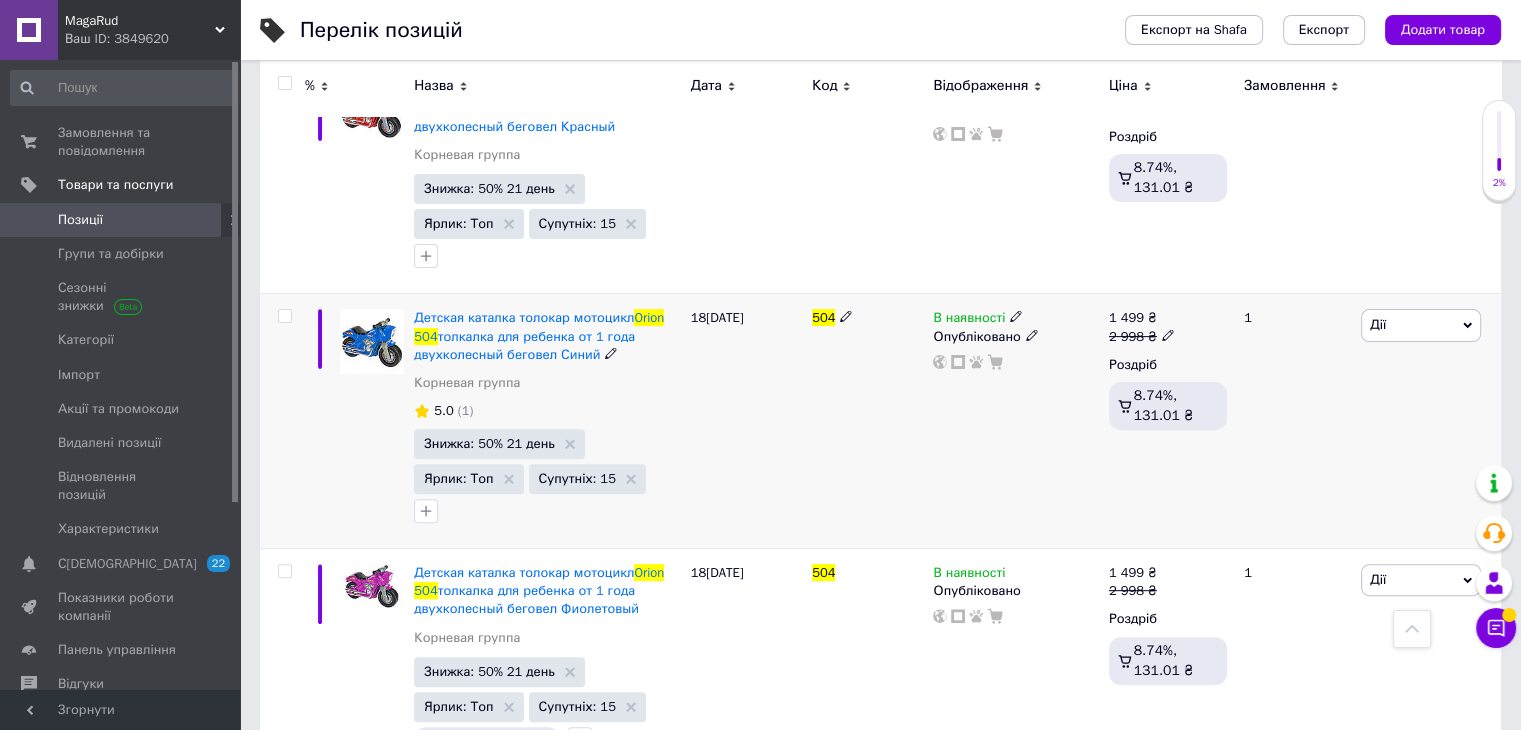 scroll, scrollTop: 530, scrollLeft: 0, axis: vertical 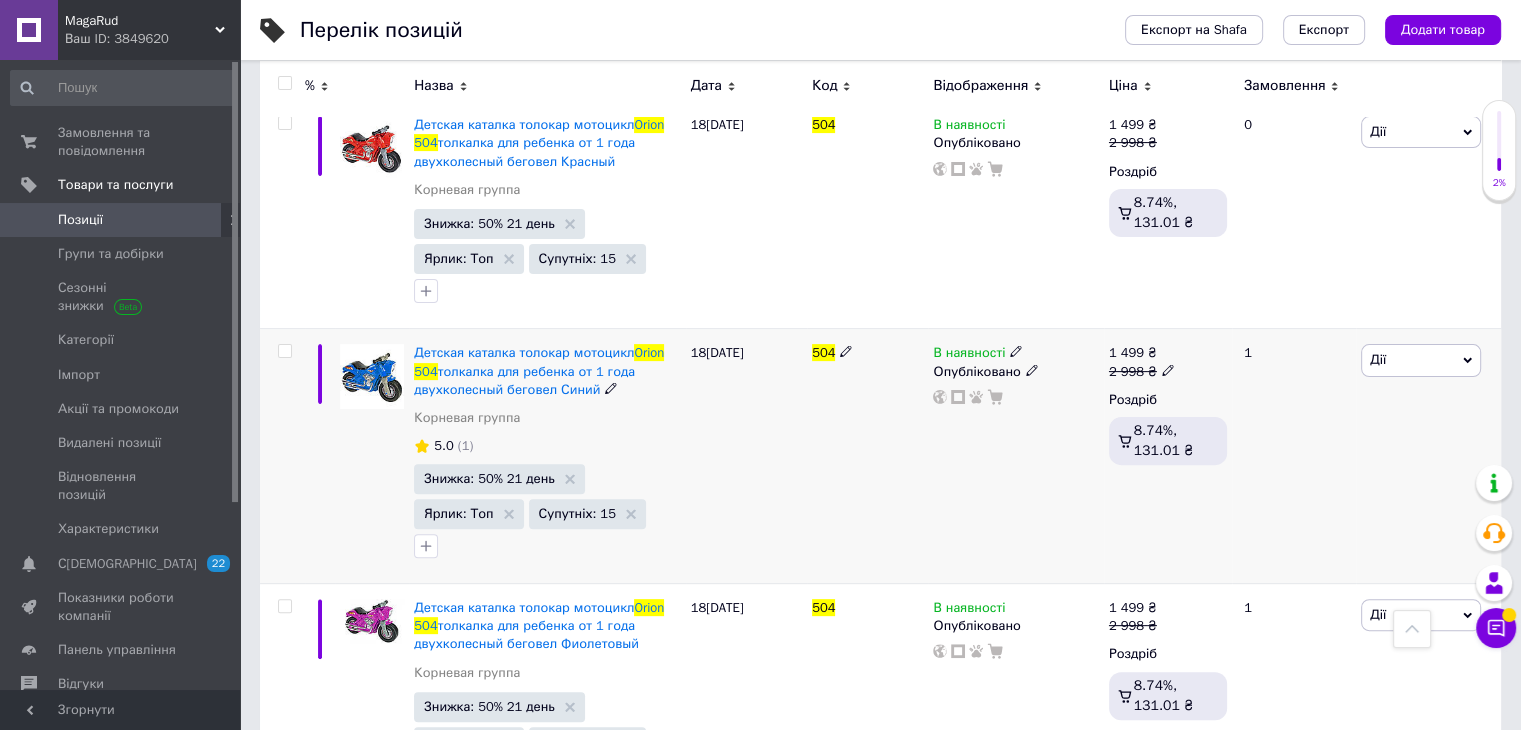 type on "Orion 504" 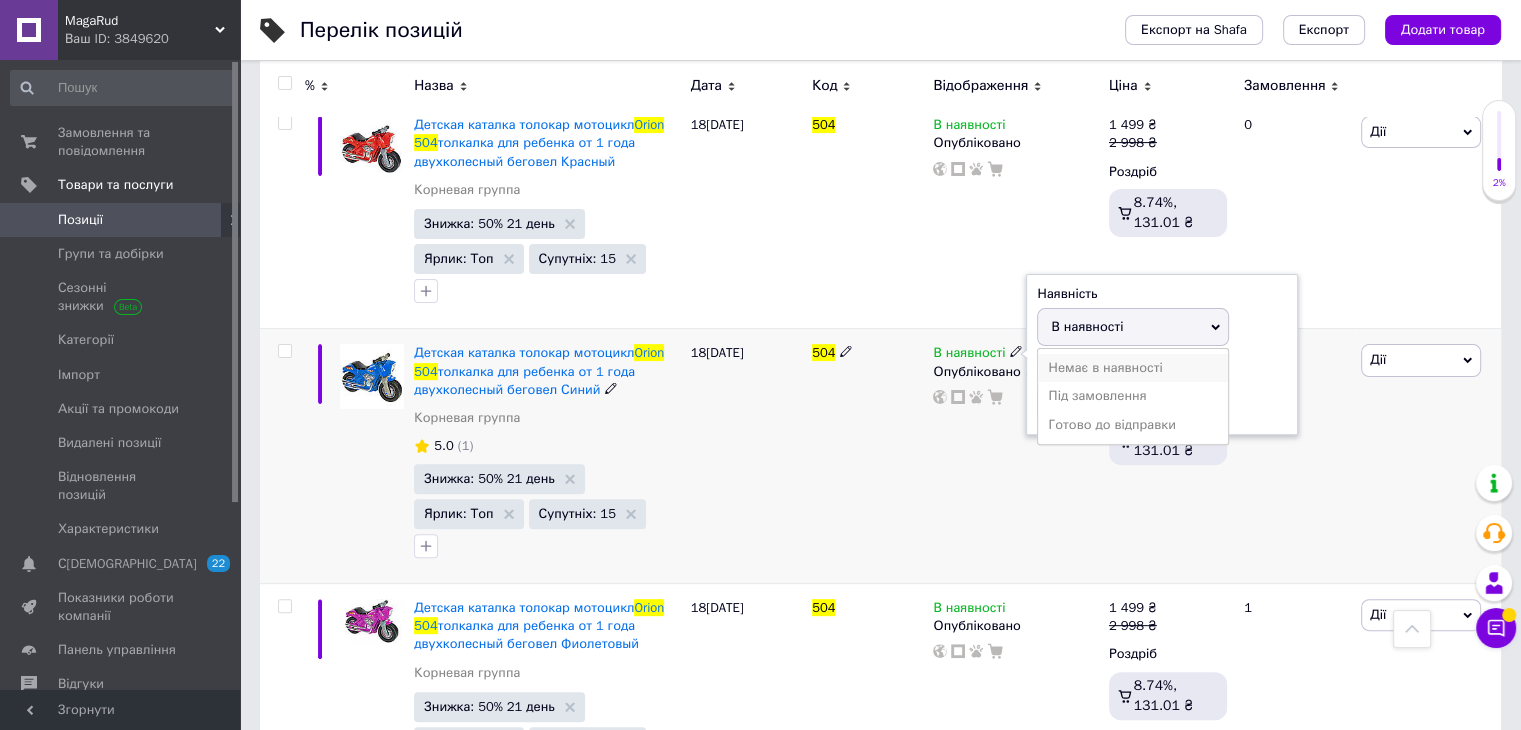 click on "Немає в наявності" at bounding box center (1133, 368) 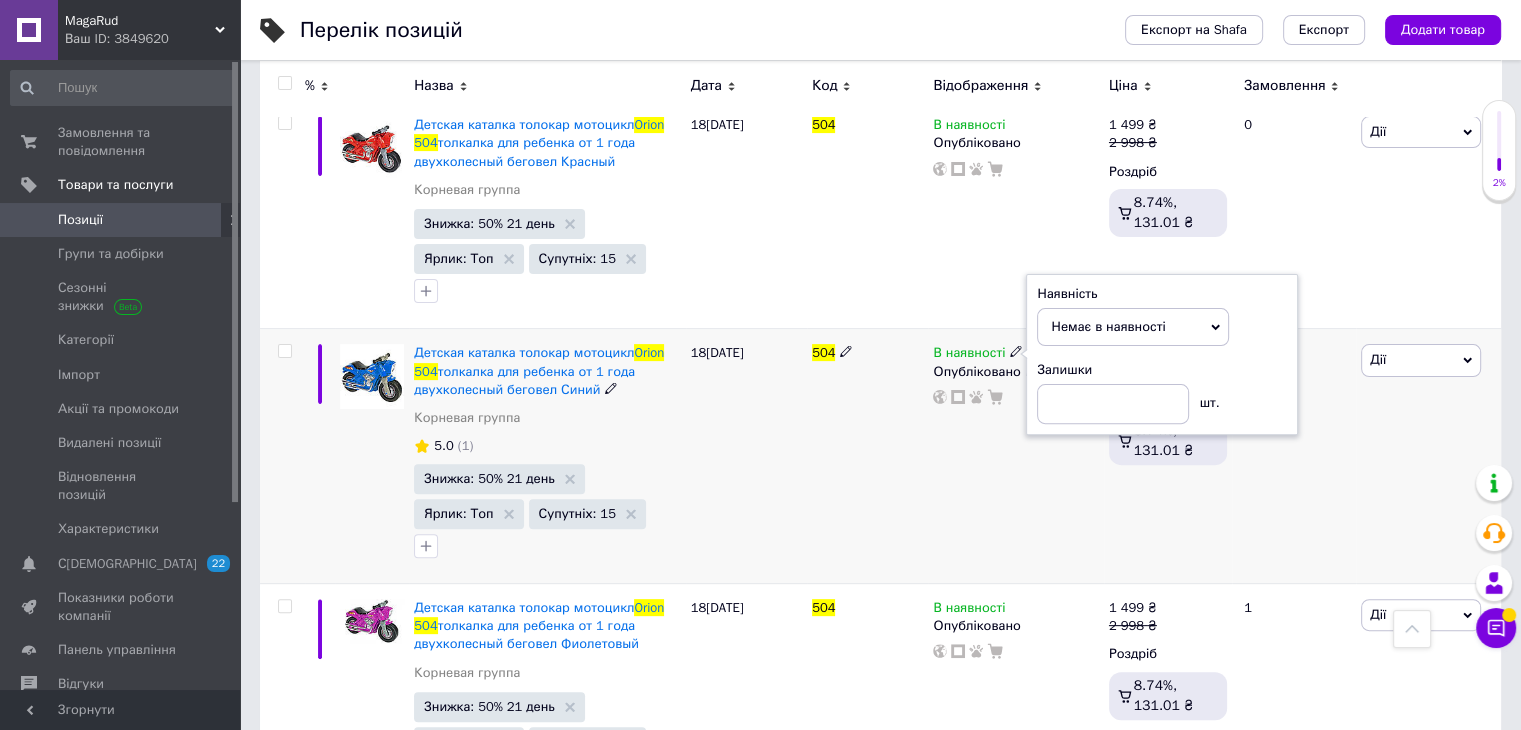 click on "В наявності Наявність Немає в наявності В наявності Під замовлення Готово до відправки Залишки шт. Опубліковано" at bounding box center [1015, 456] 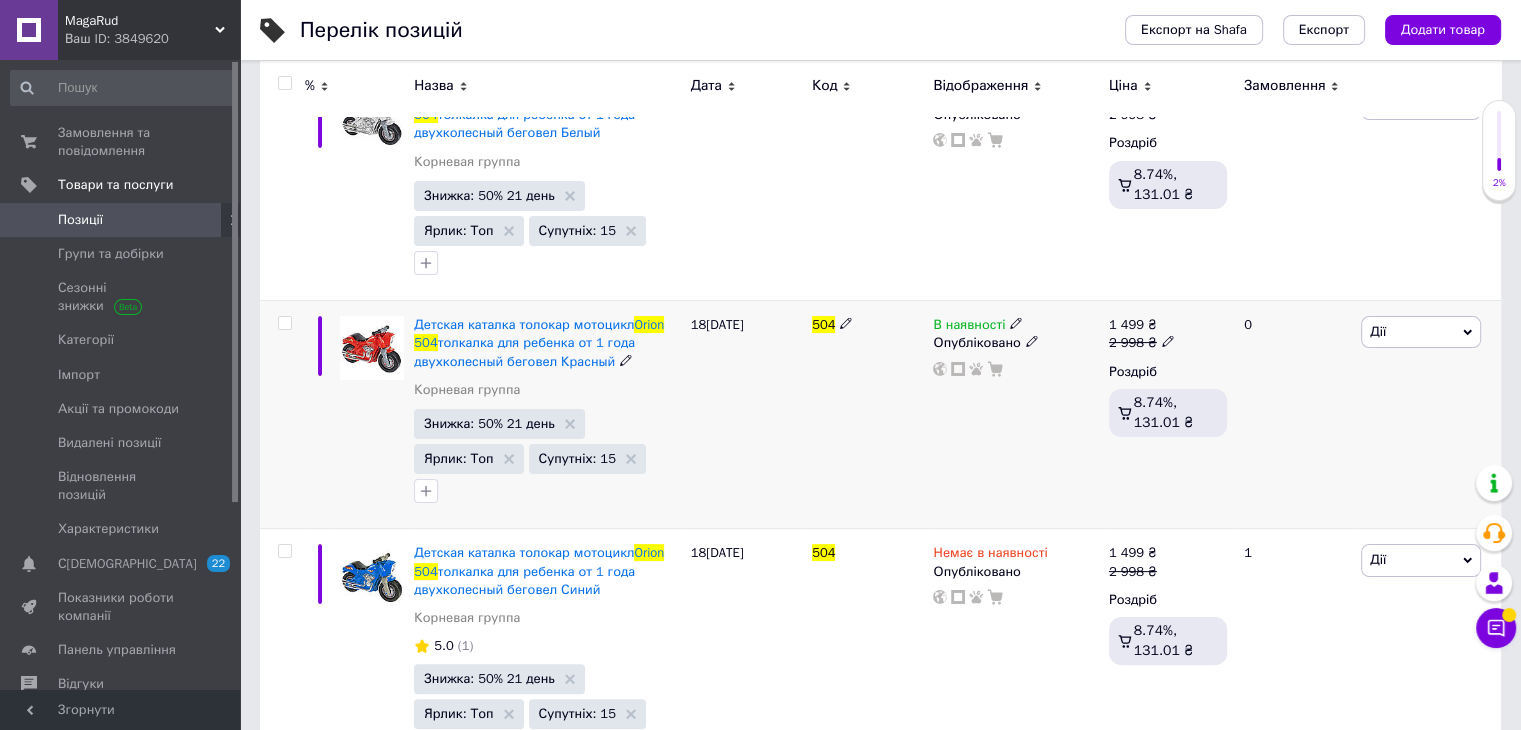 click 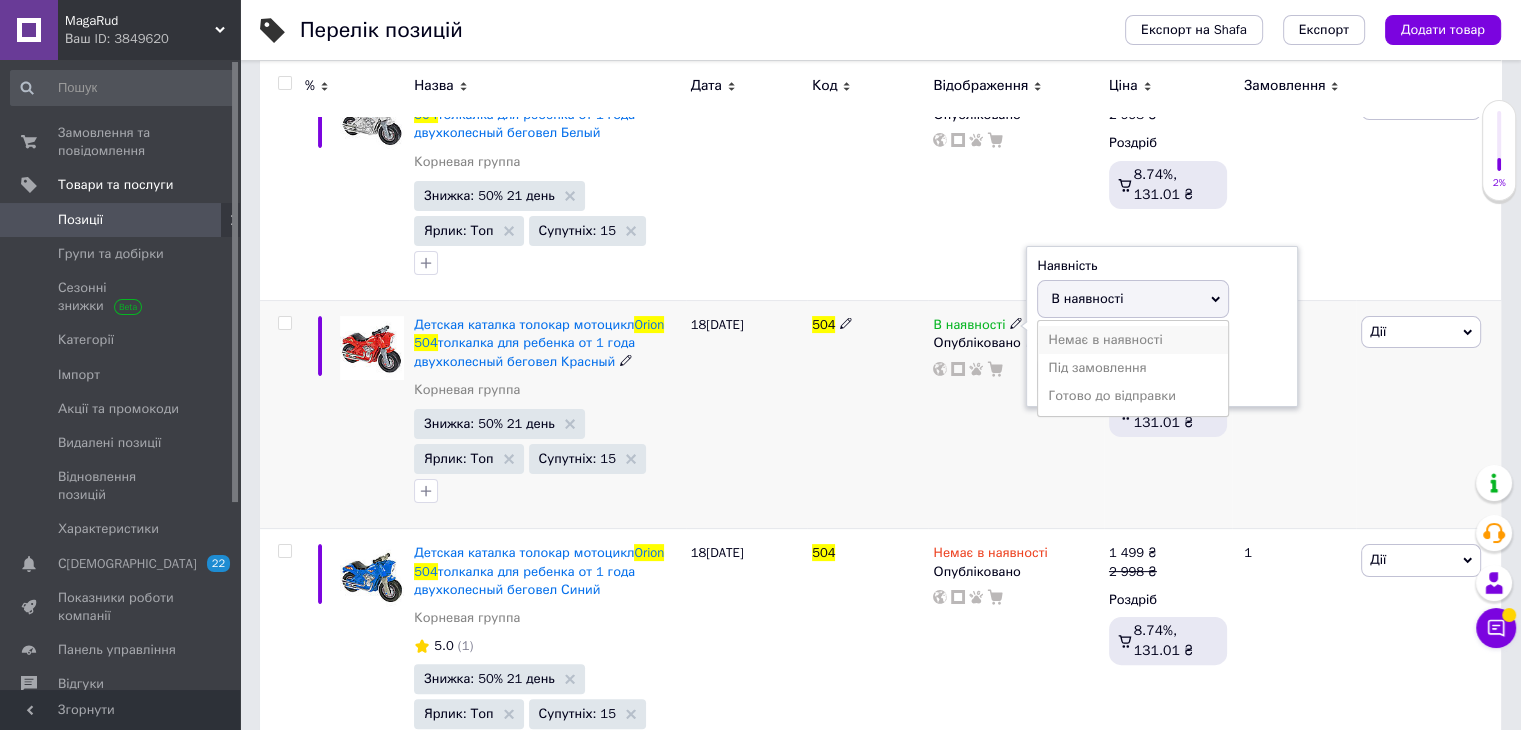 click on "Немає в наявності" at bounding box center [1133, 340] 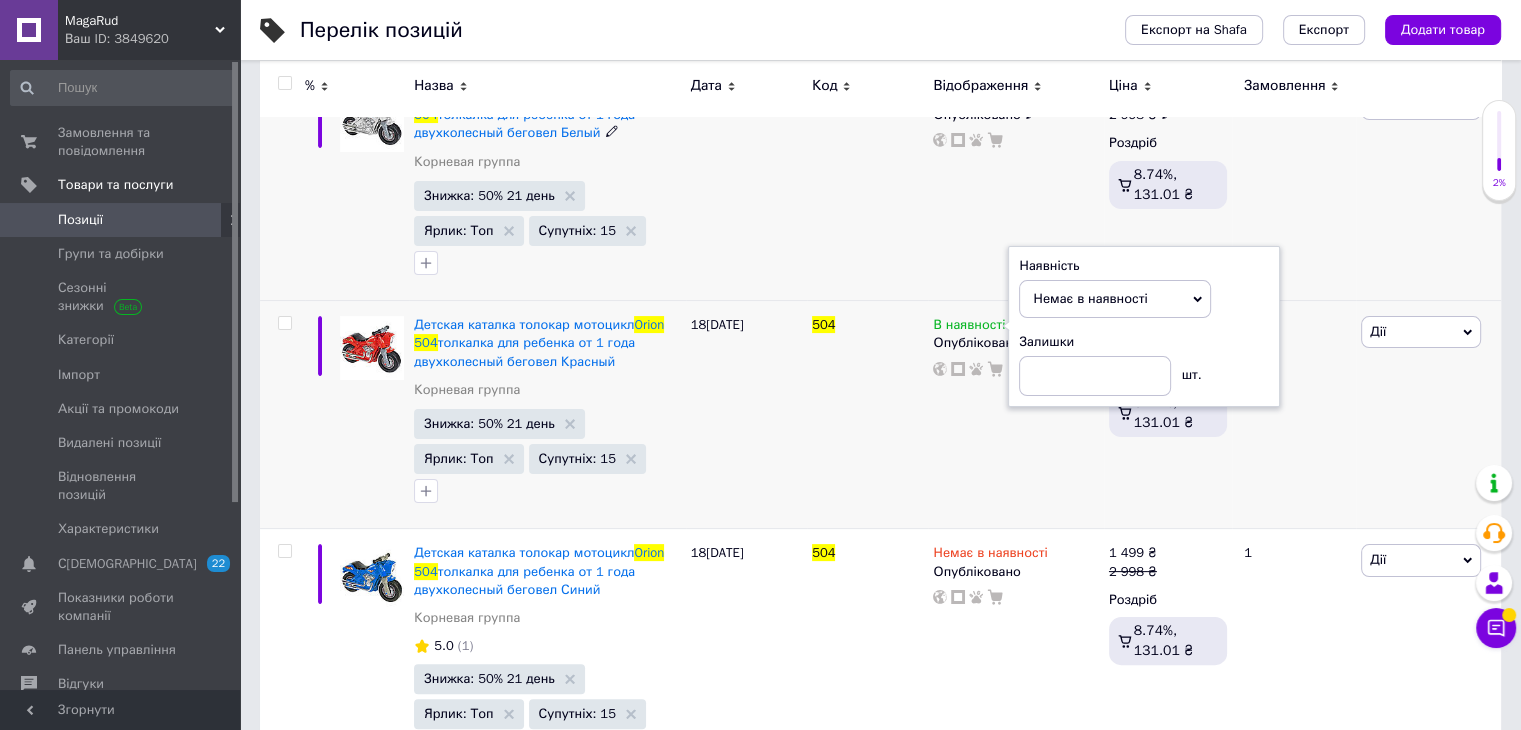 click on "В наявності Опубліковано" at bounding box center [1015, 187] 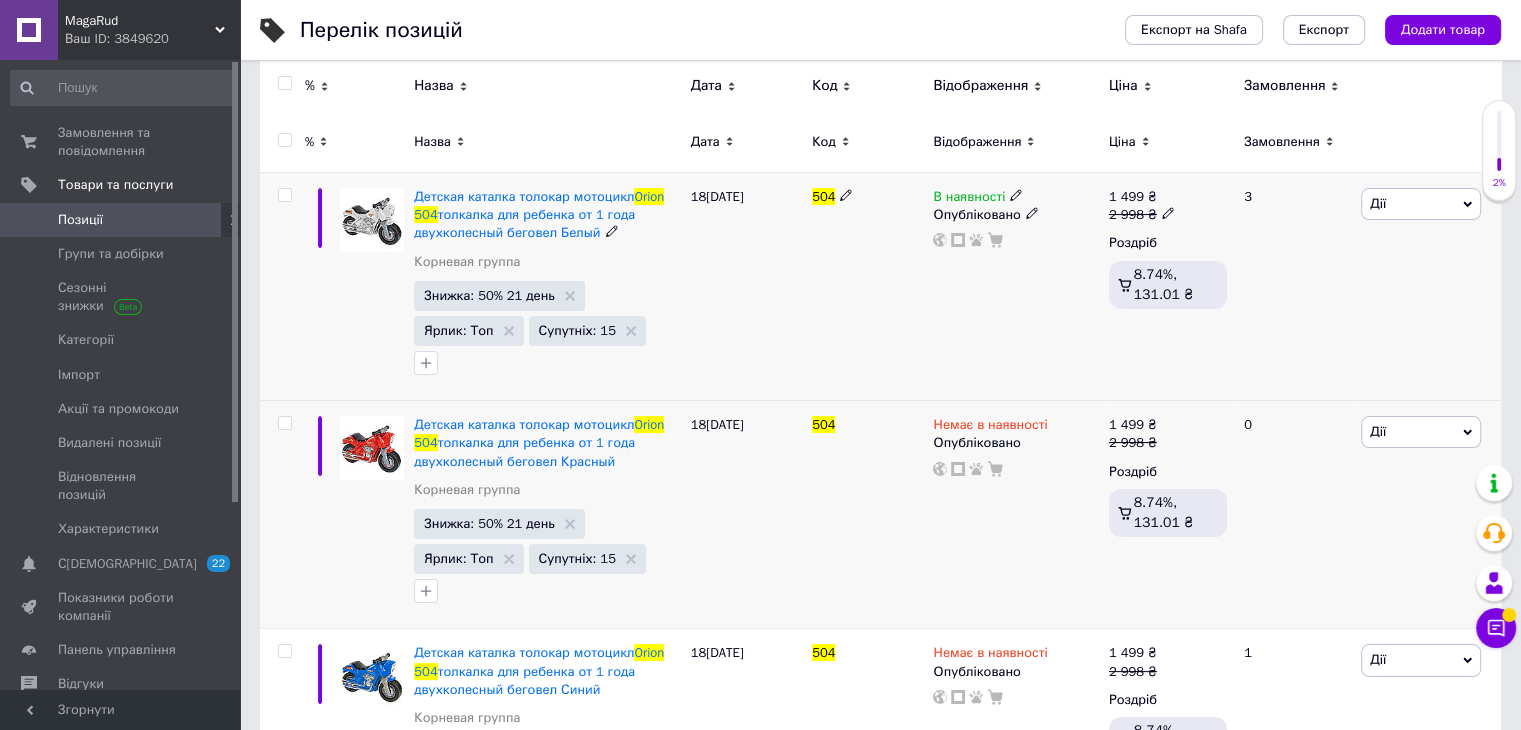 click 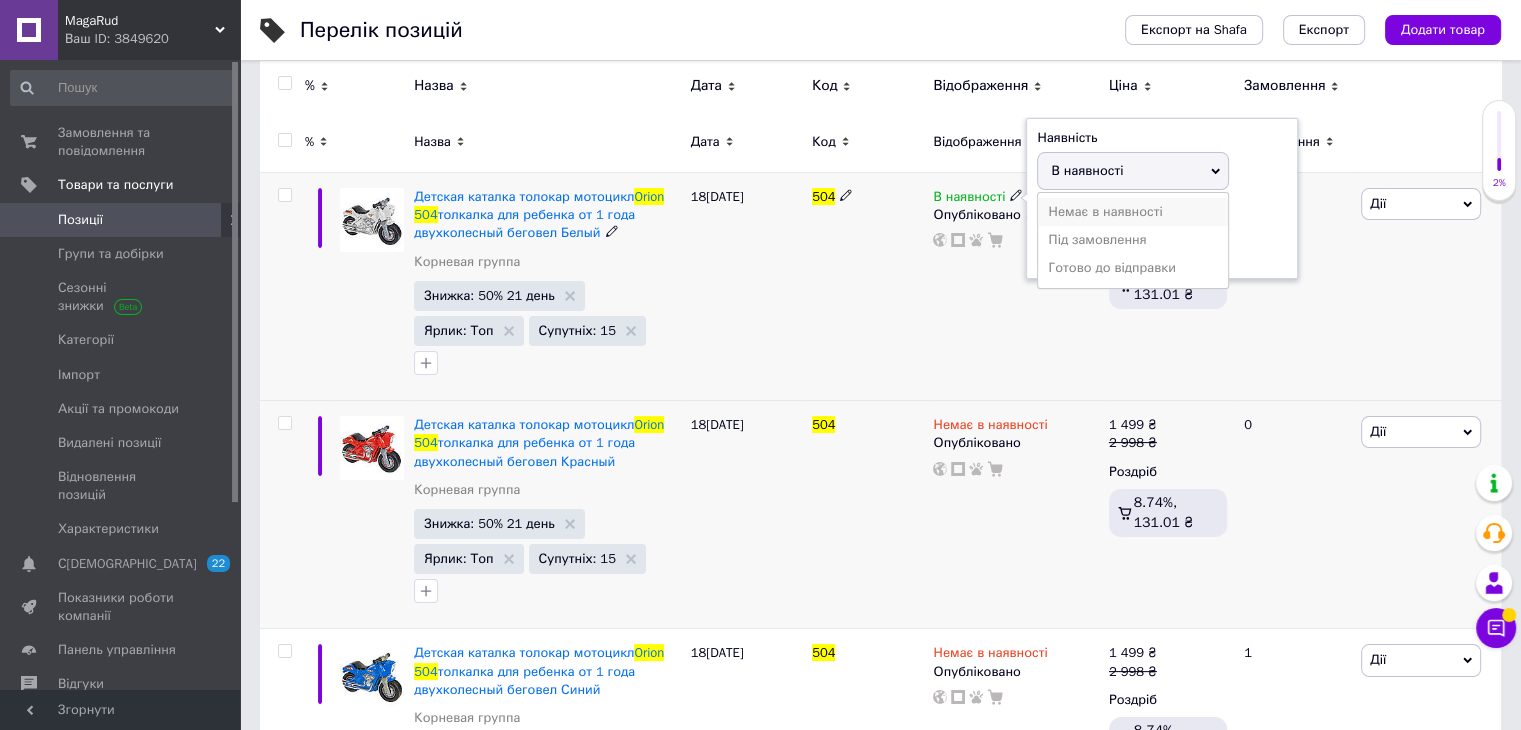 drag, startPoint x: 1044, startPoint y: 206, endPoint x: 915, endPoint y: 322, distance: 173.48486 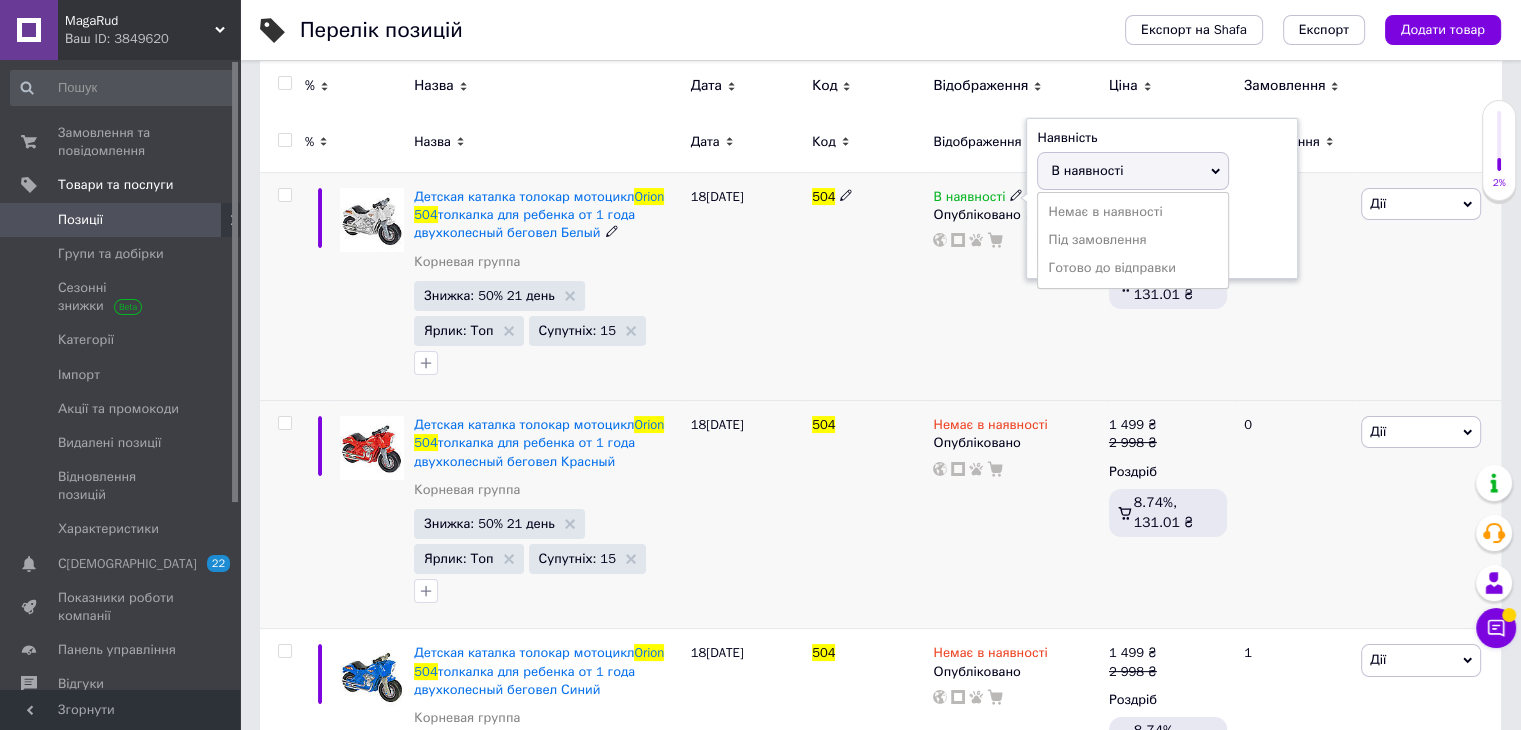 click on "Немає в наявності" at bounding box center (1133, 212) 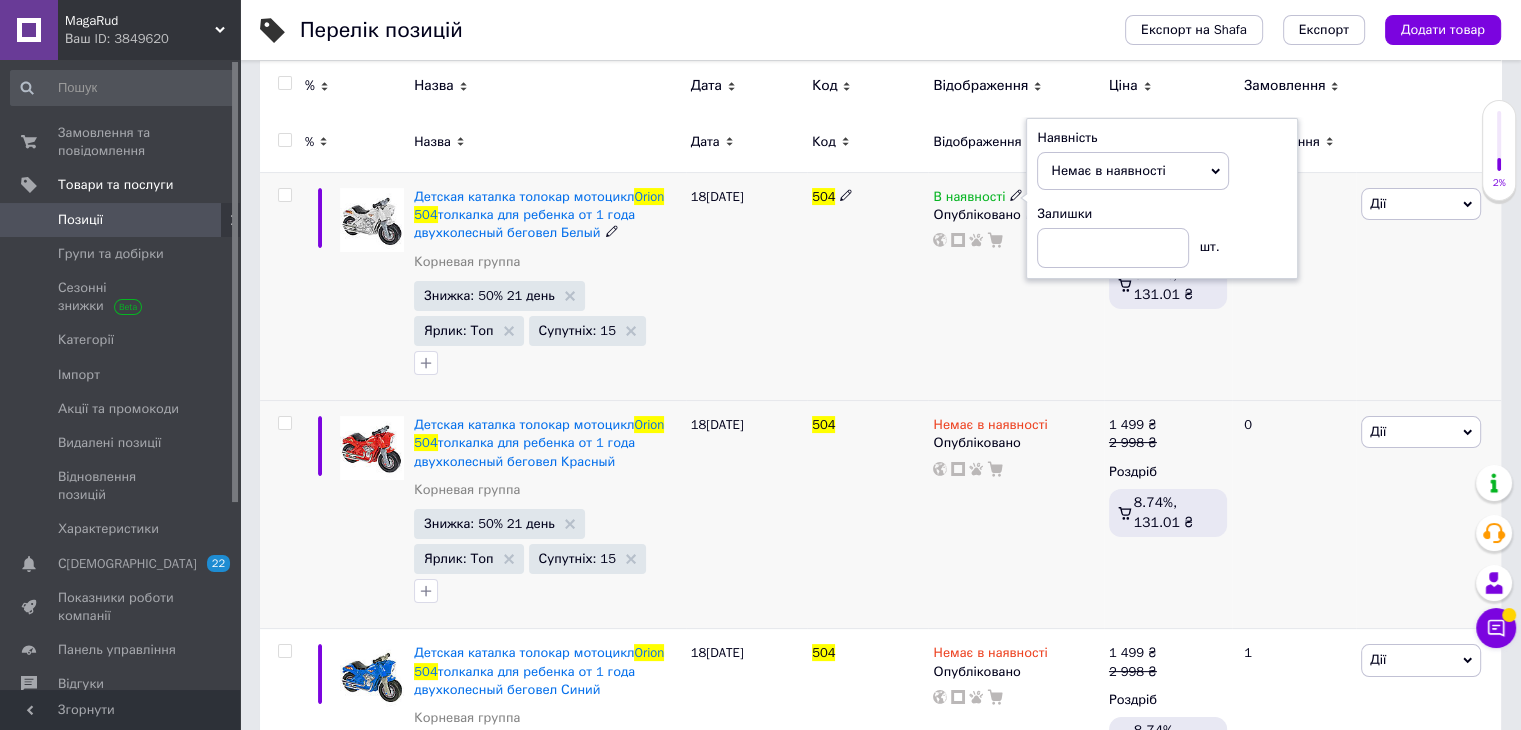 click on "504" at bounding box center [867, 287] 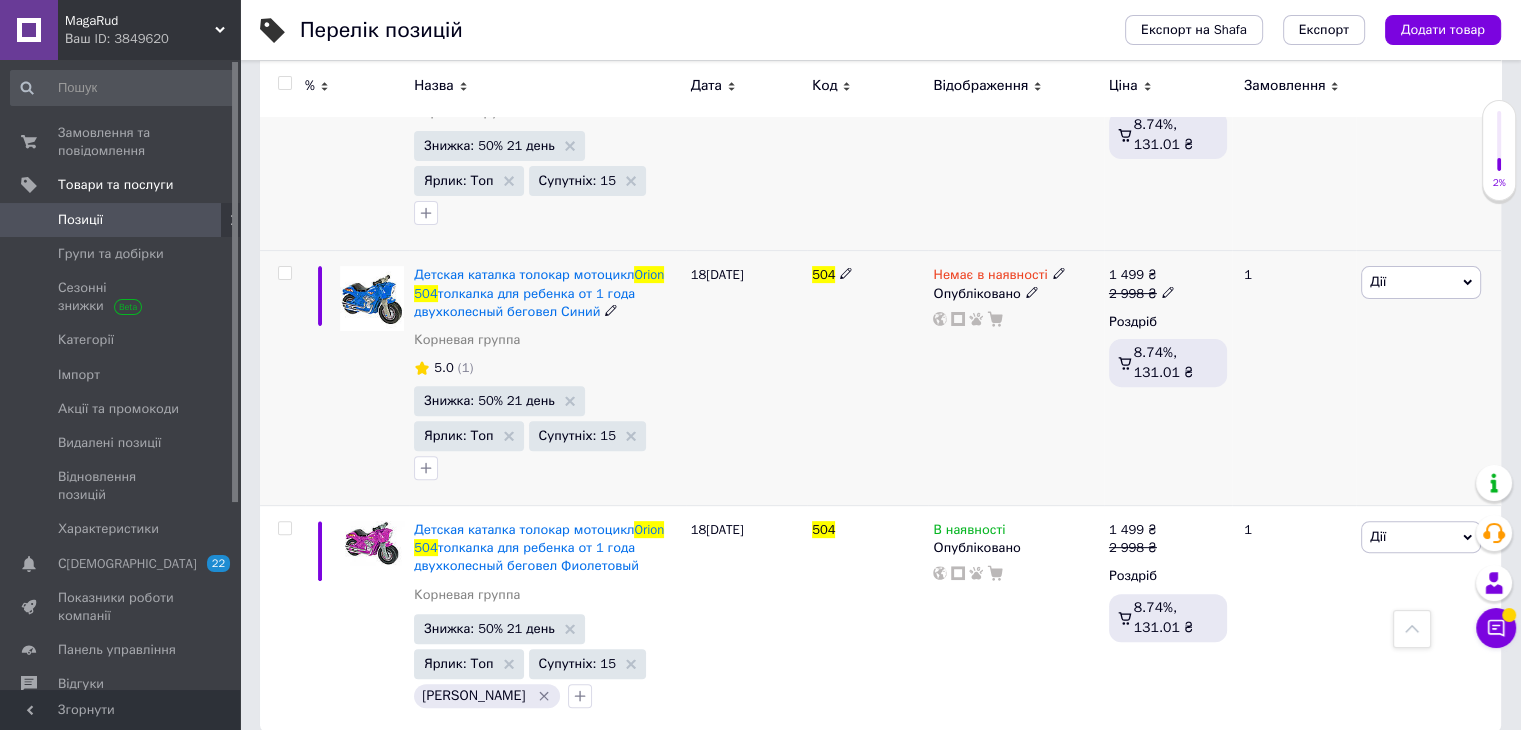 scroll, scrollTop: 630, scrollLeft: 0, axis: vertical 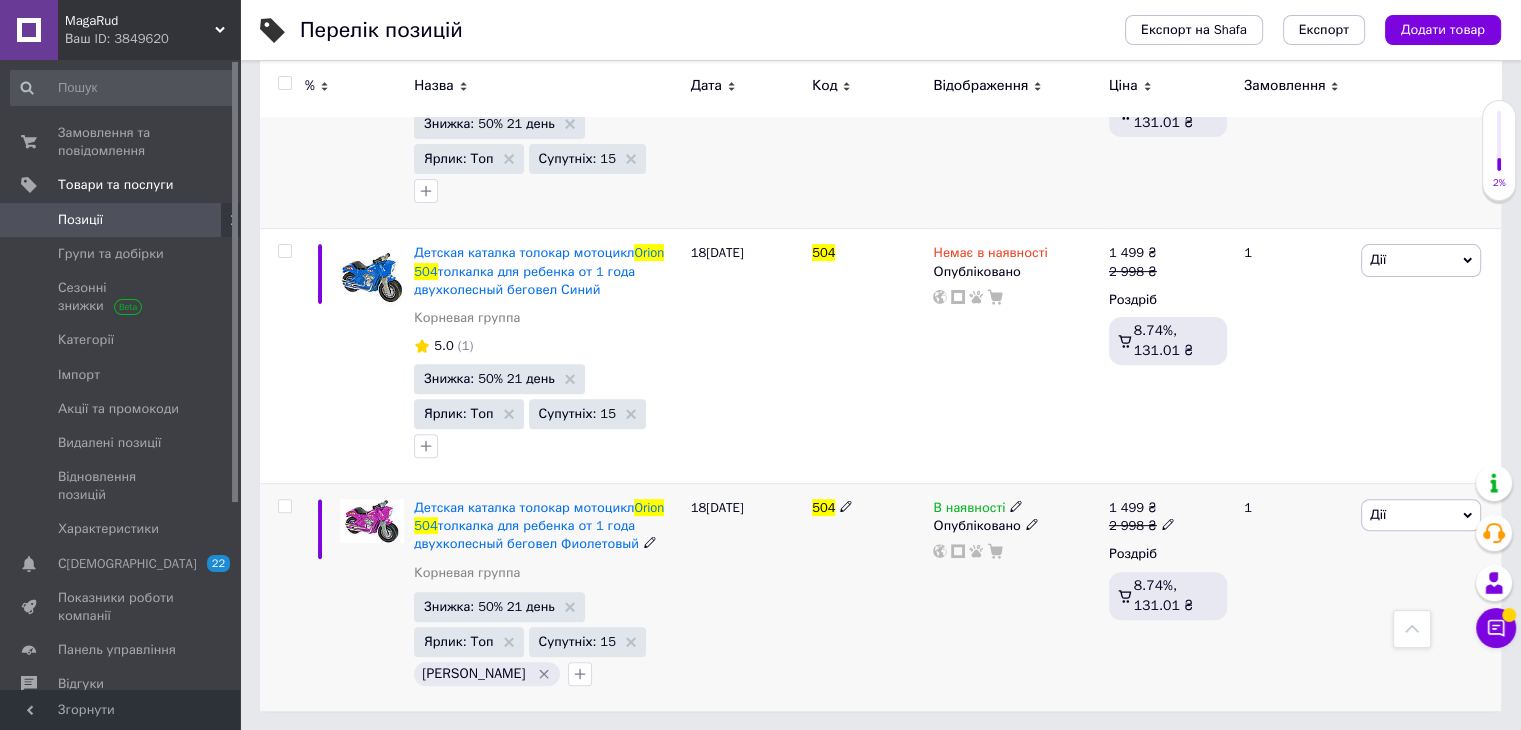 click at bounding box center [1016, 505] 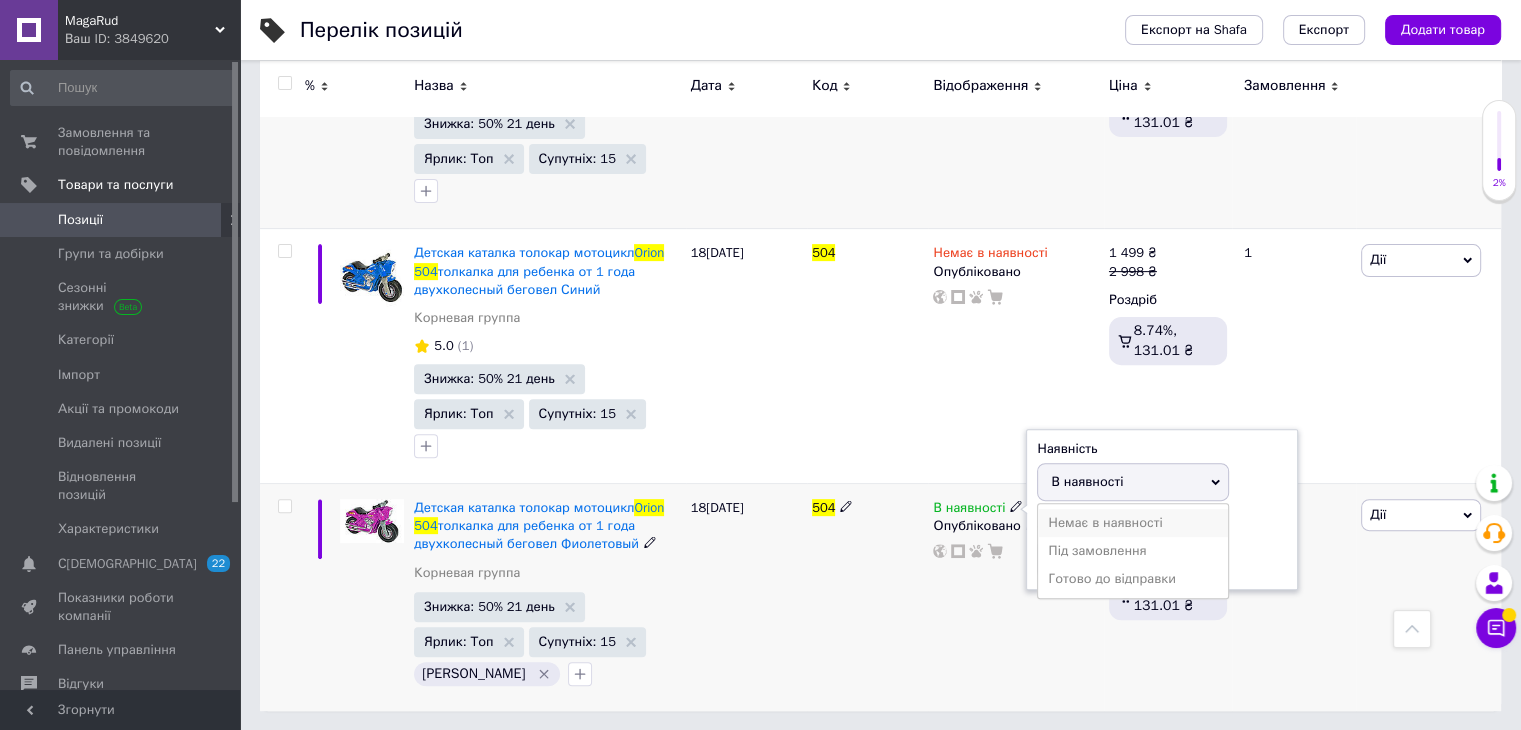 click on "Немає в наявності" at bounding box center (1133, 523) 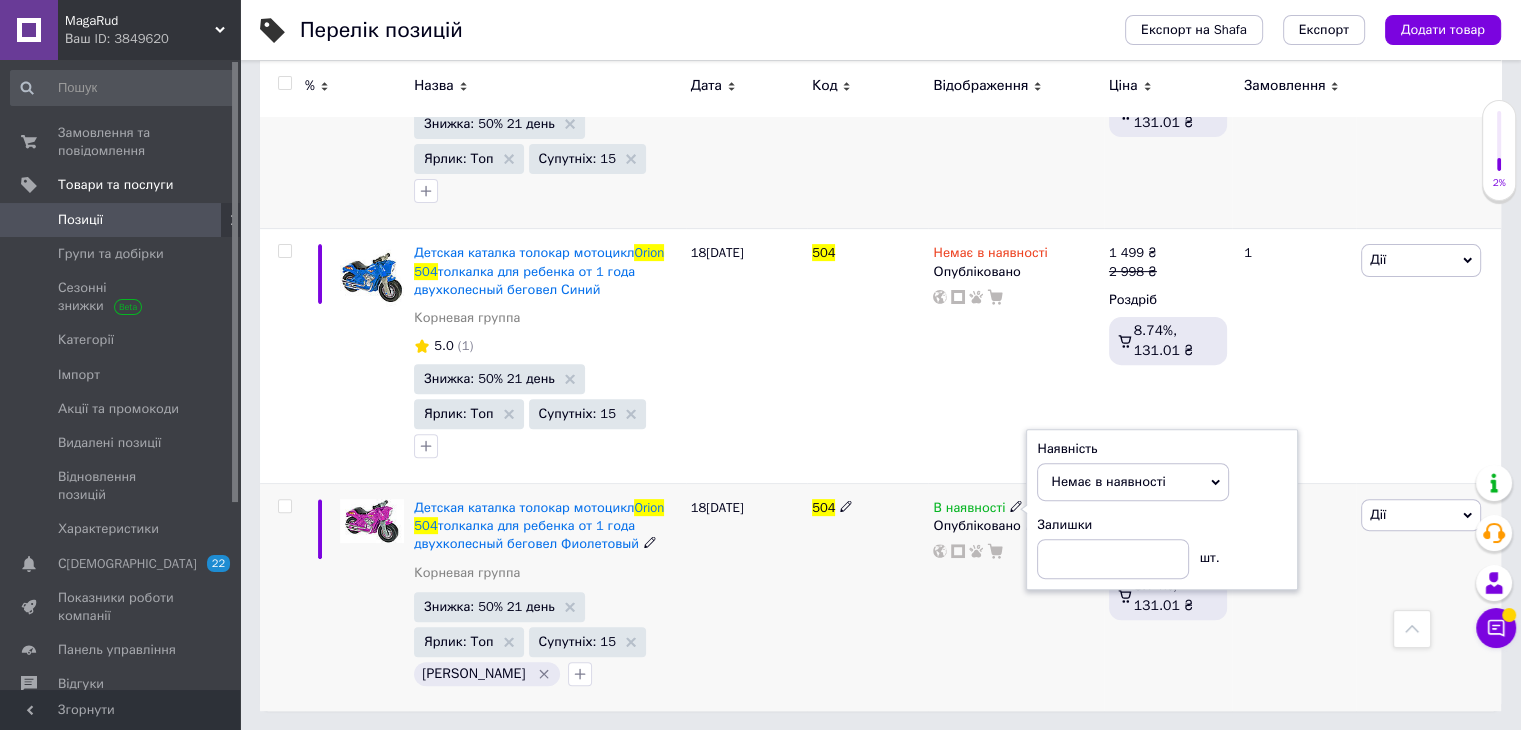 click on "504" at bounding box center (867, 598) 